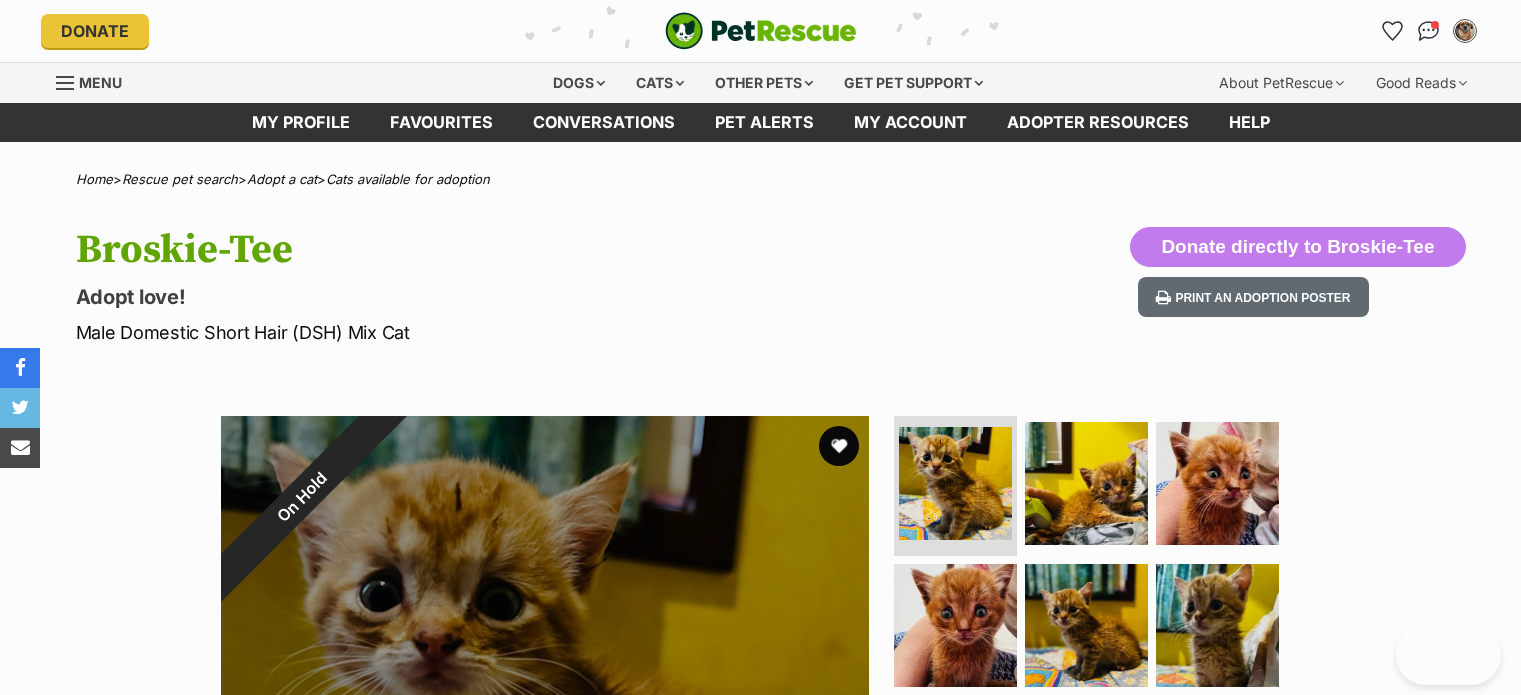 scroll, scrollTop: 300, scrollLeft: 0, axis: vertical 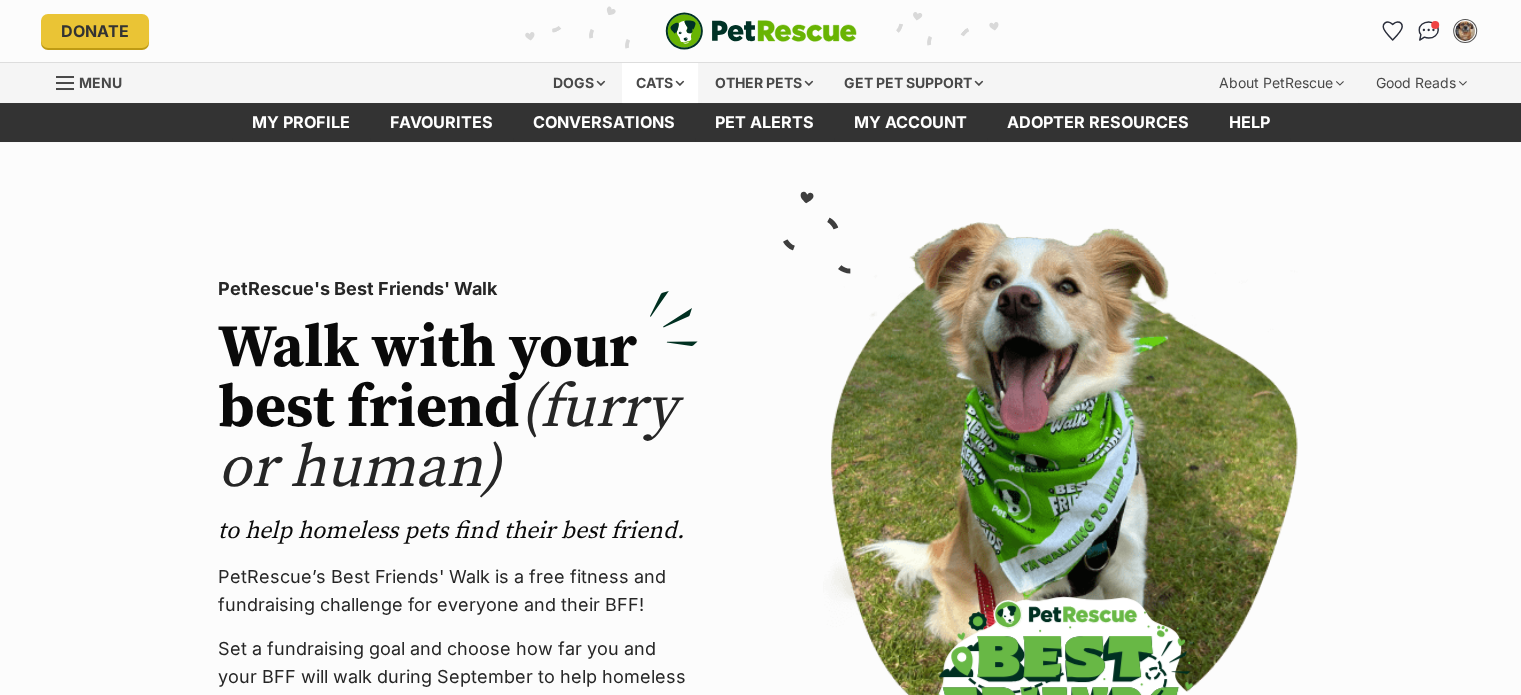 click on "Cats" at bounding box center (660, 83) 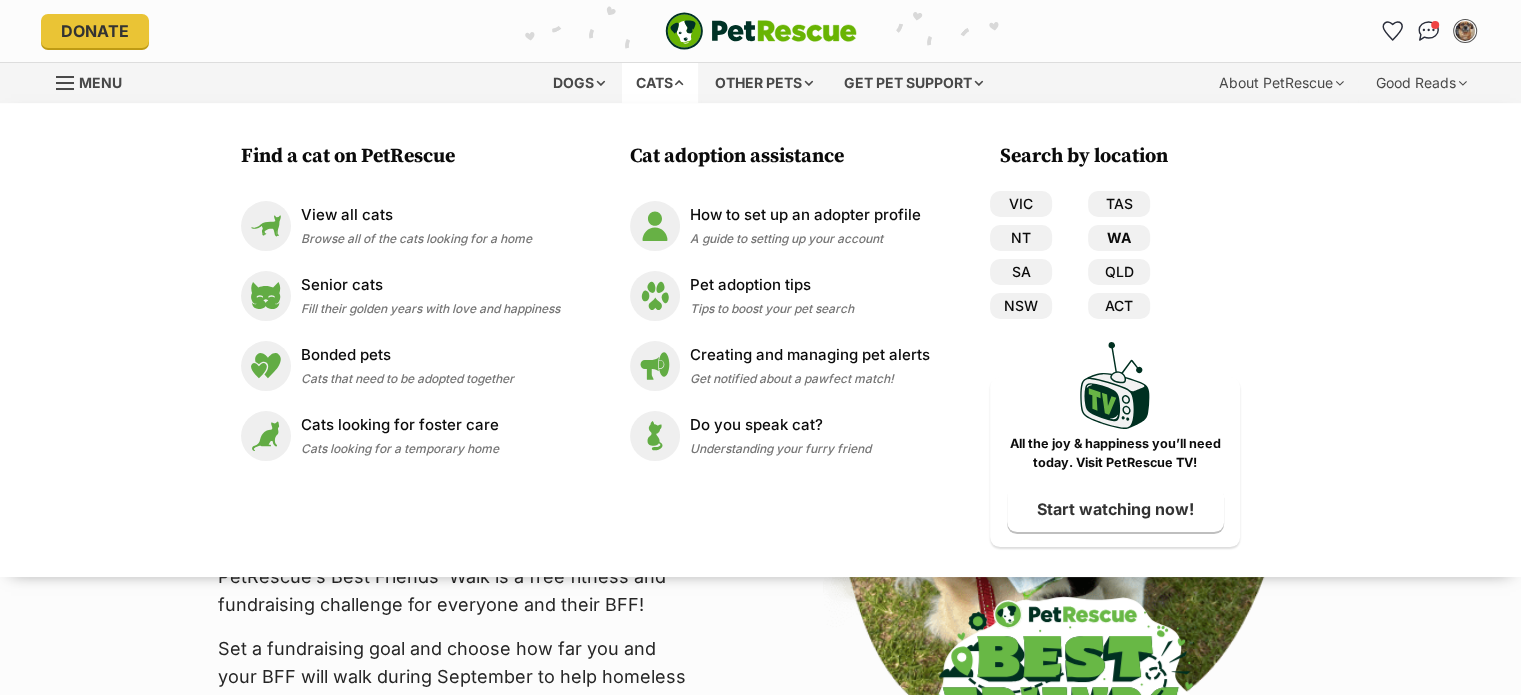 scroll, scrollTop: 0, scrollLeft: 0, axis: both 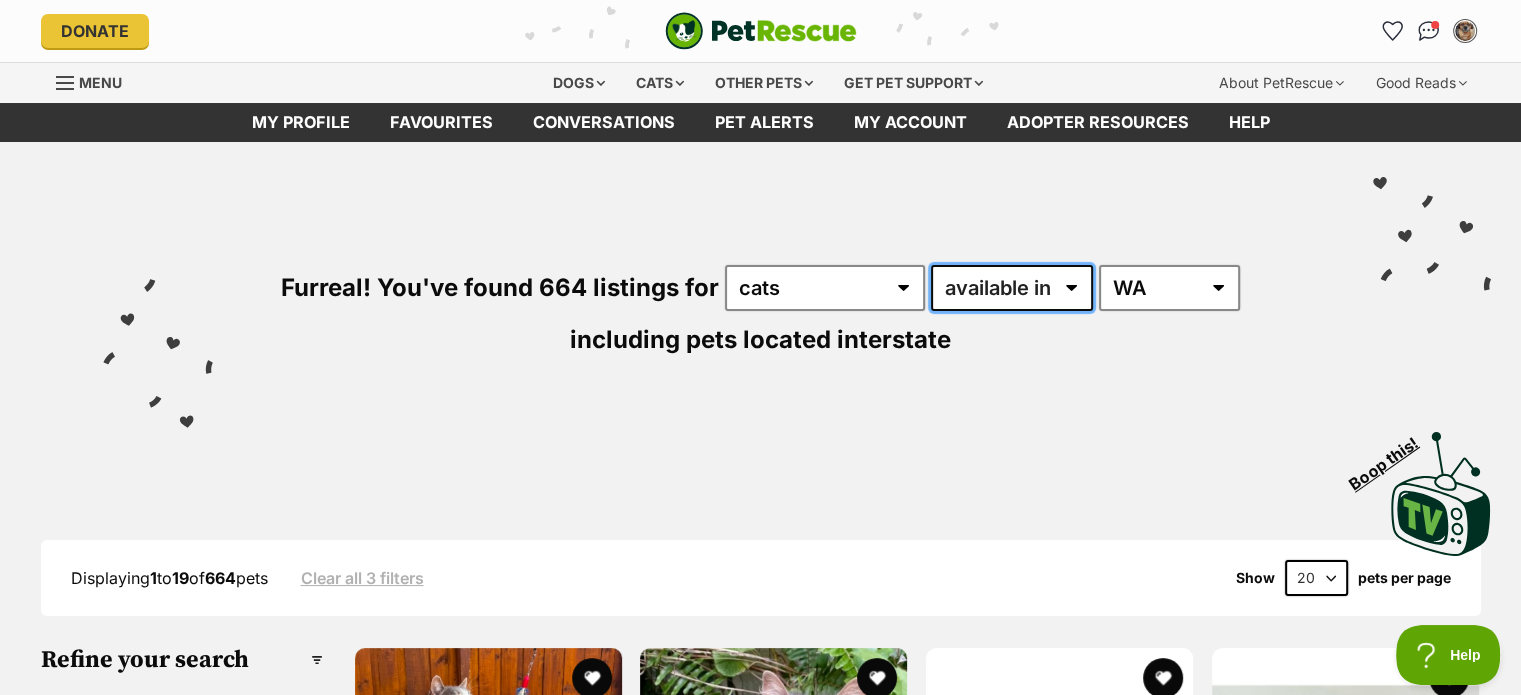 drag, startPoint x: 1012, startPoint y: 287, endPoint x: 1004, endPoint y: 294, distance: 10.630146 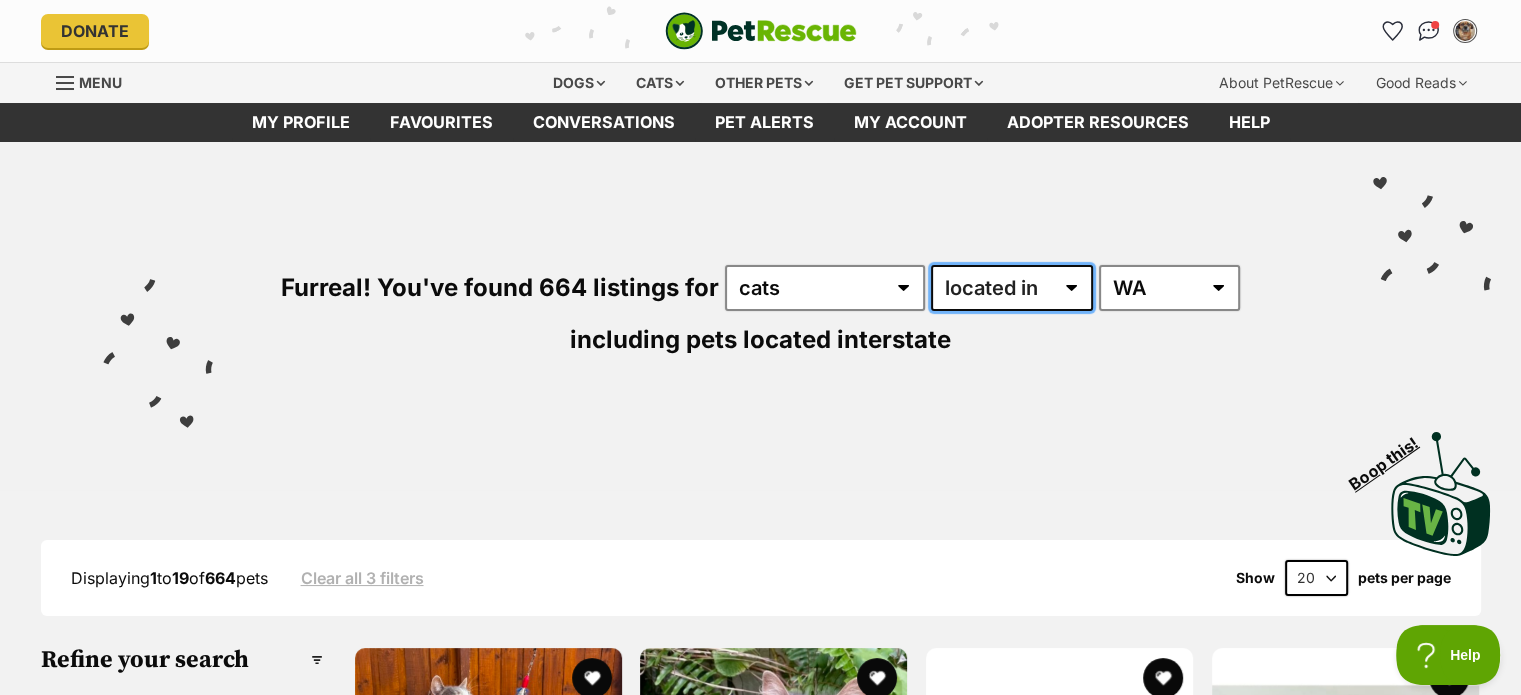click on "available in
located in" at bounding box center (1012, 288) 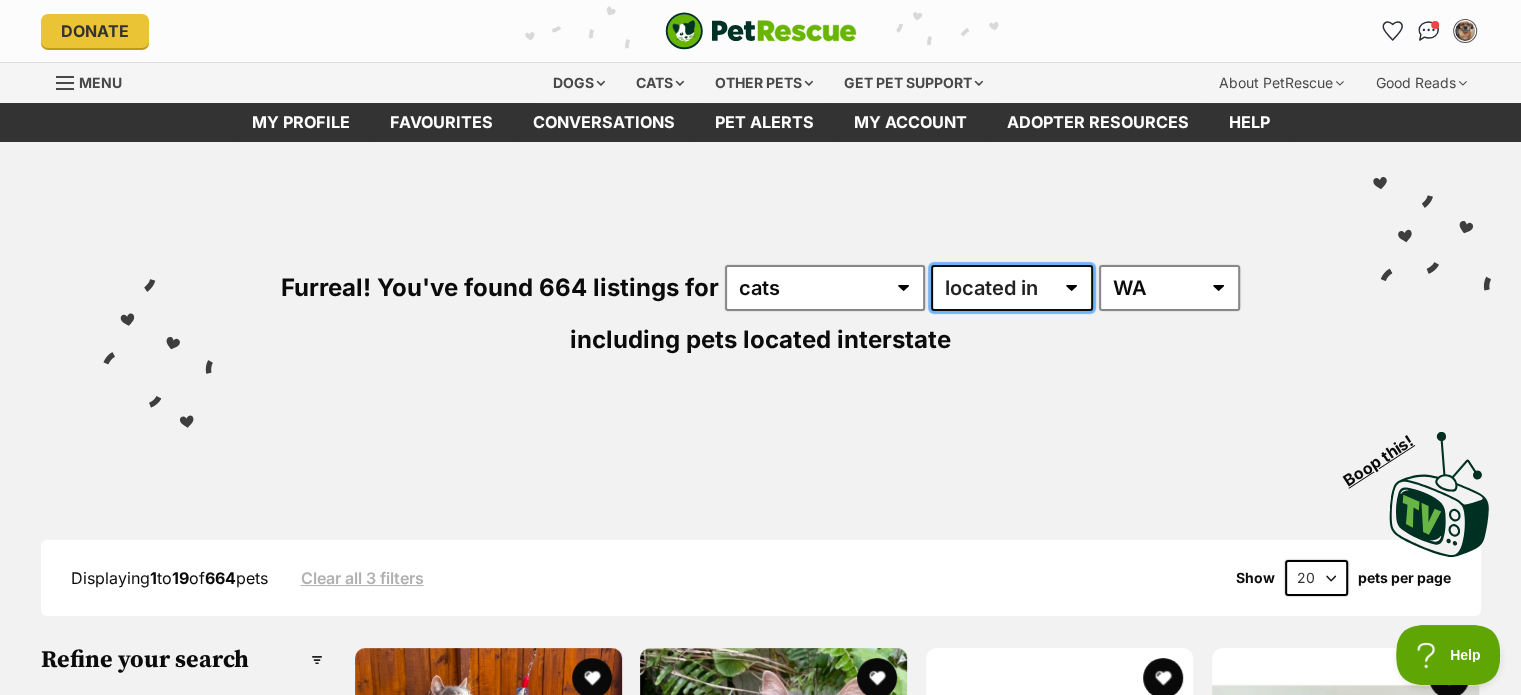scroll, scrollTop: 0, scrollLeft: 0, axis: both 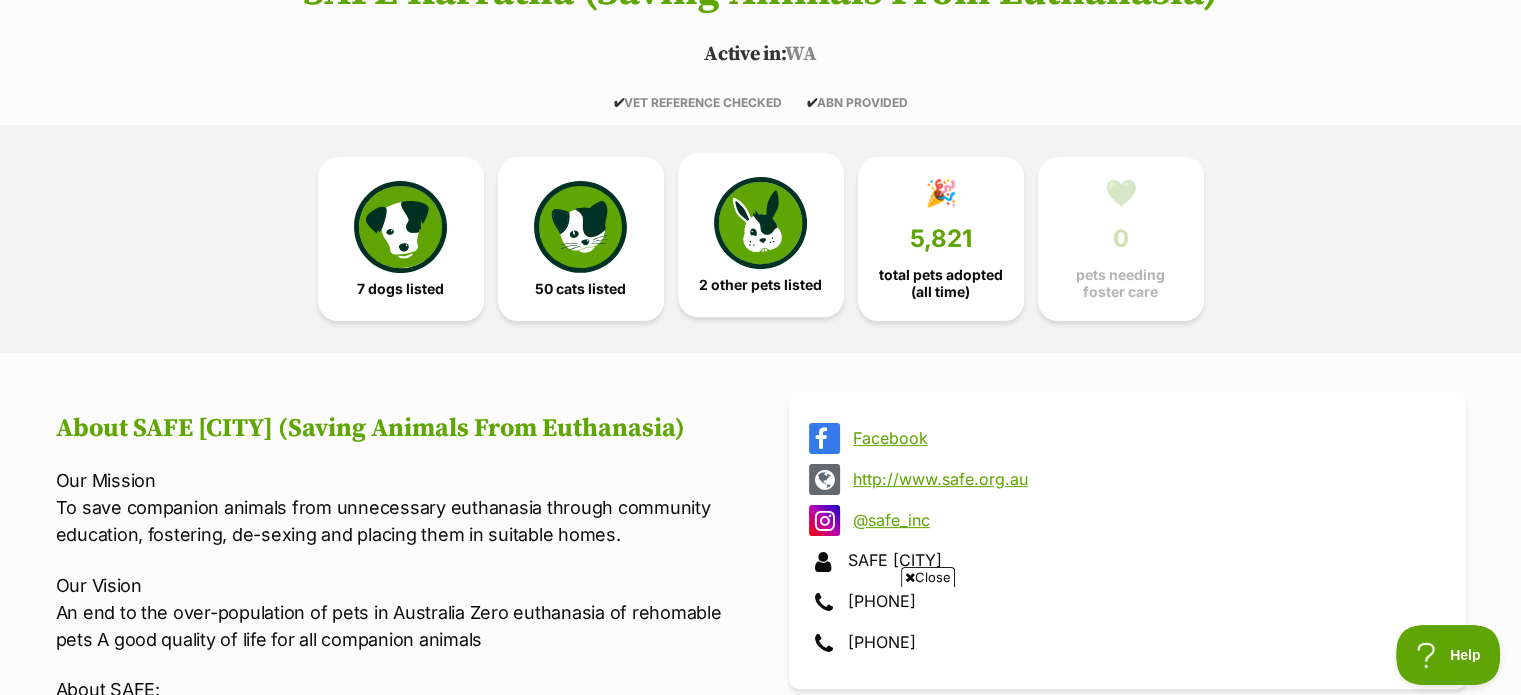click at bounding box center (760, 223) 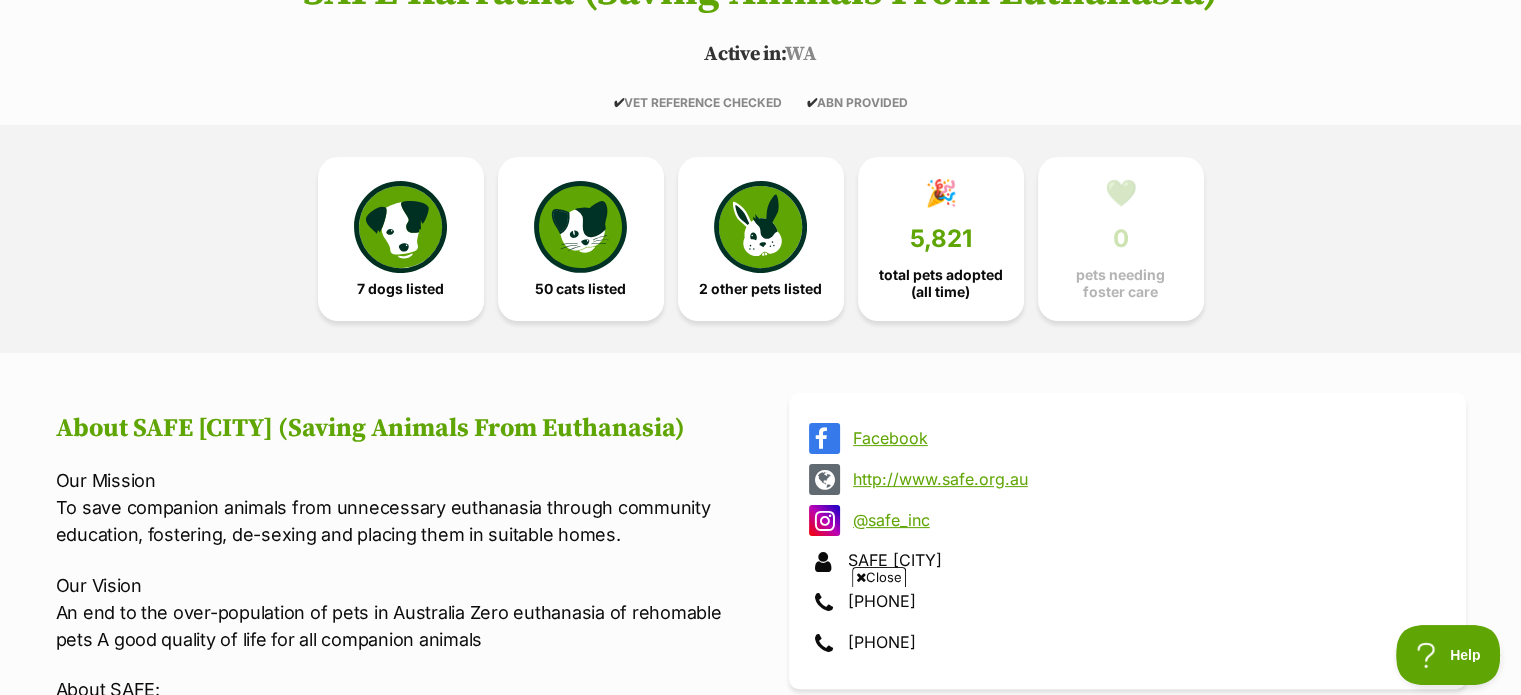scroll, scrollTop: 0, scrollLeft: 0, axis: both 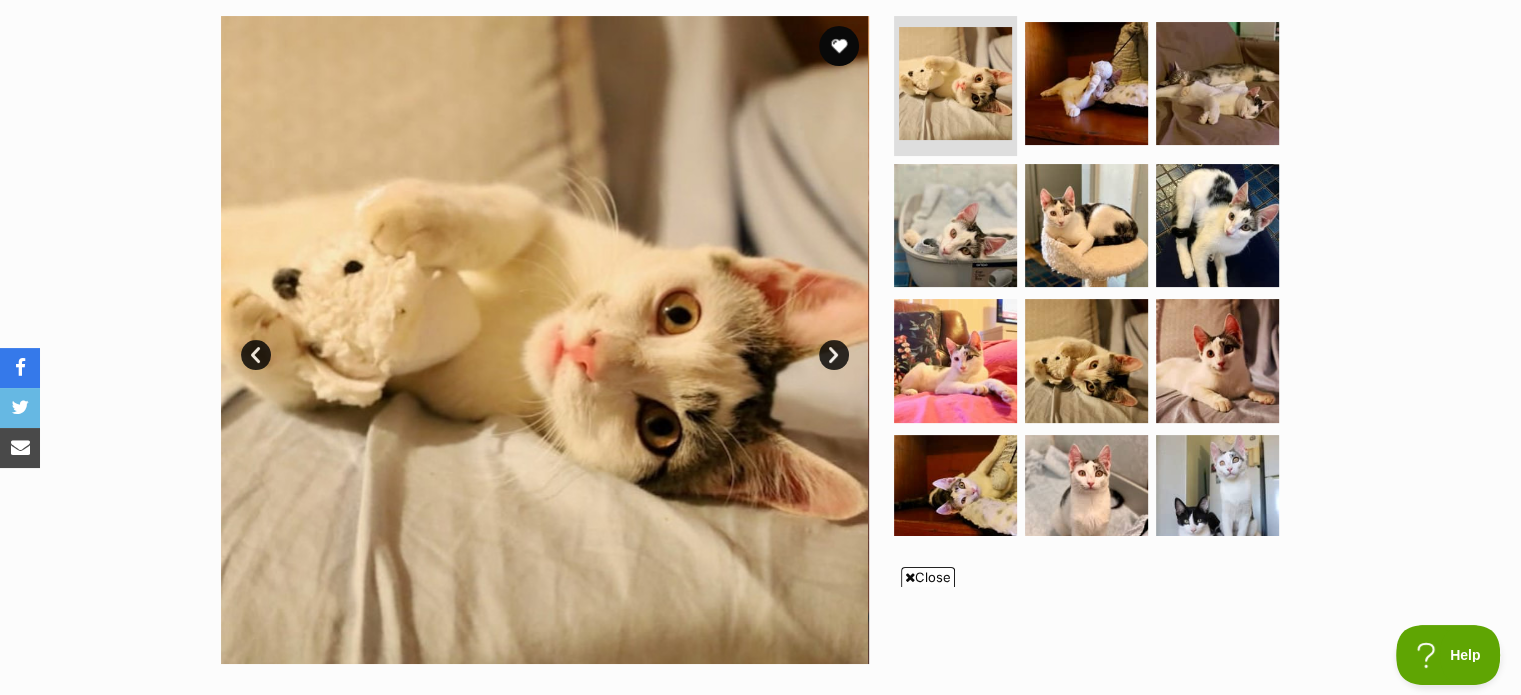 click at bounding box center (545, 340) 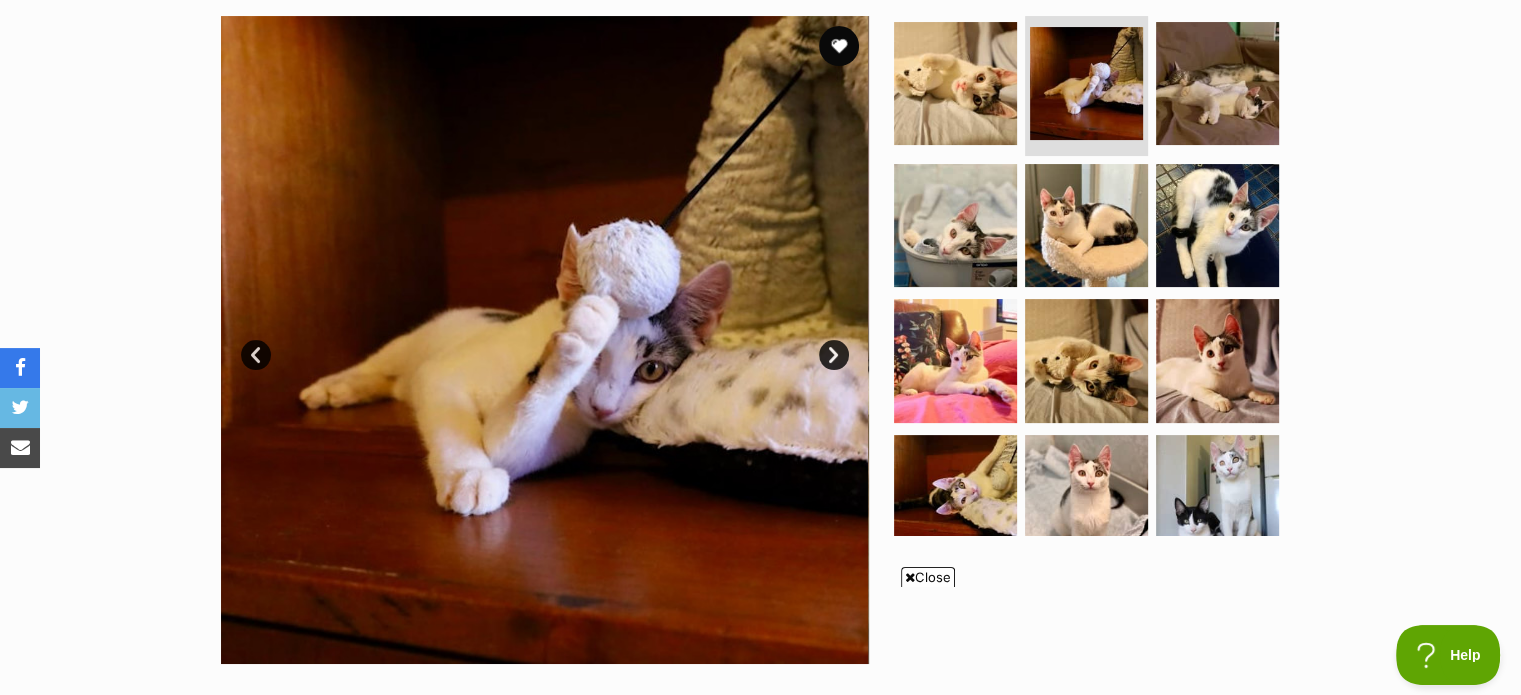 click on "Next" at bounding box center (834, 355) 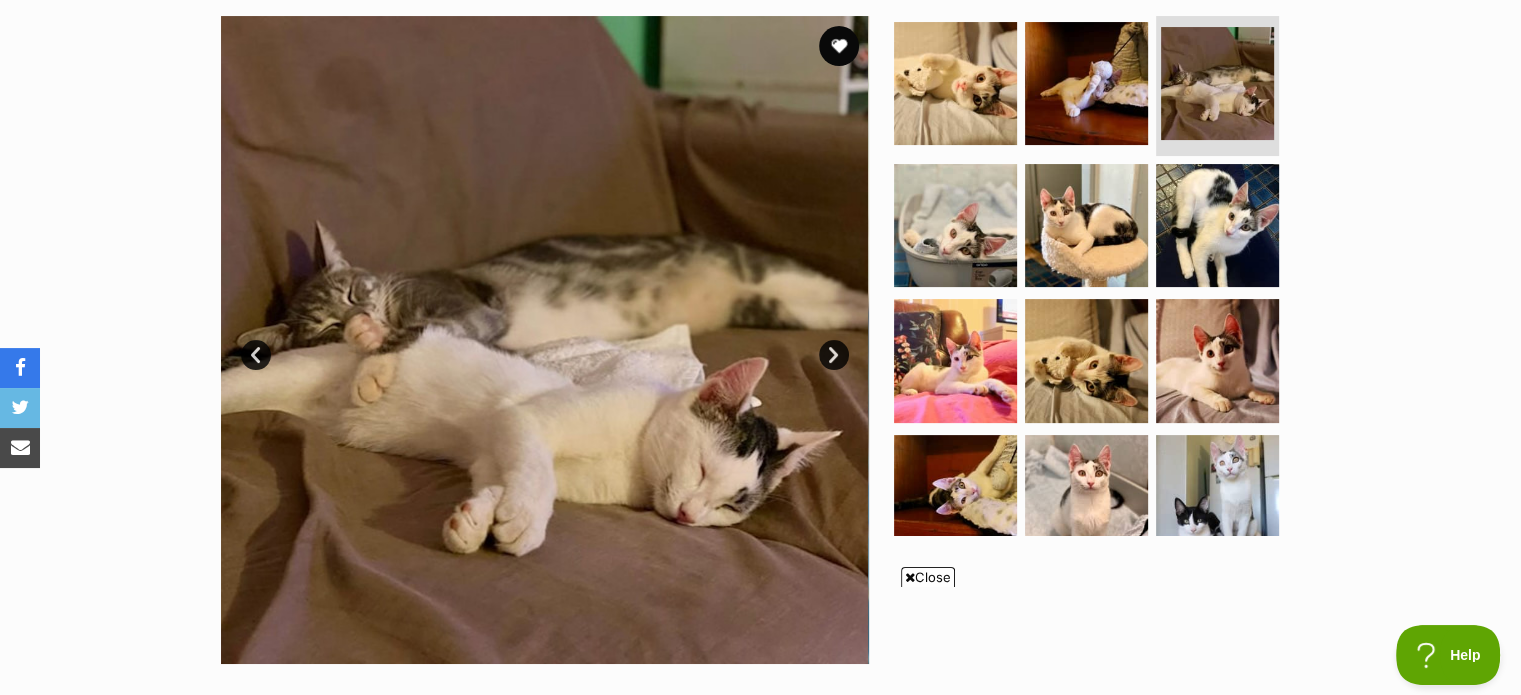 click on "Next" at bounding box center [834, 355] 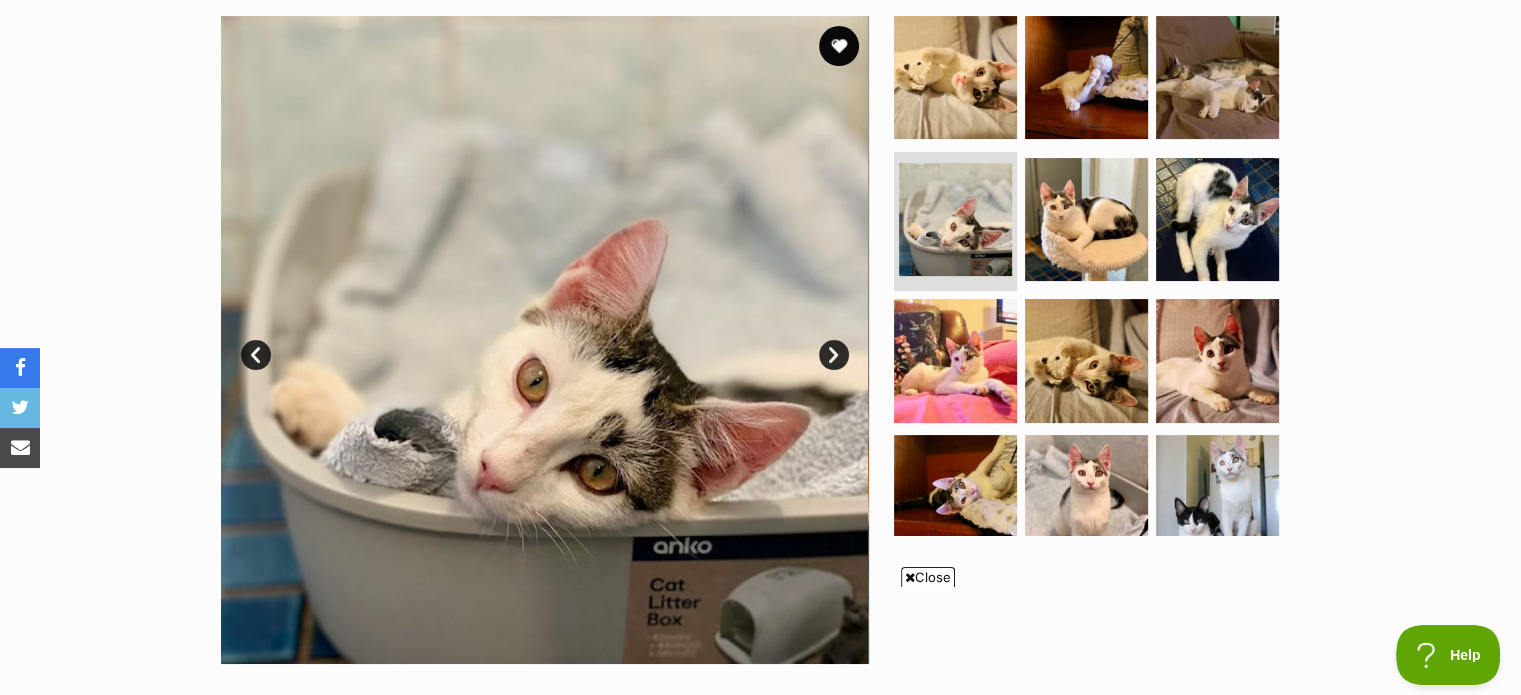 click on "Next" at bounding box center [834, 355] 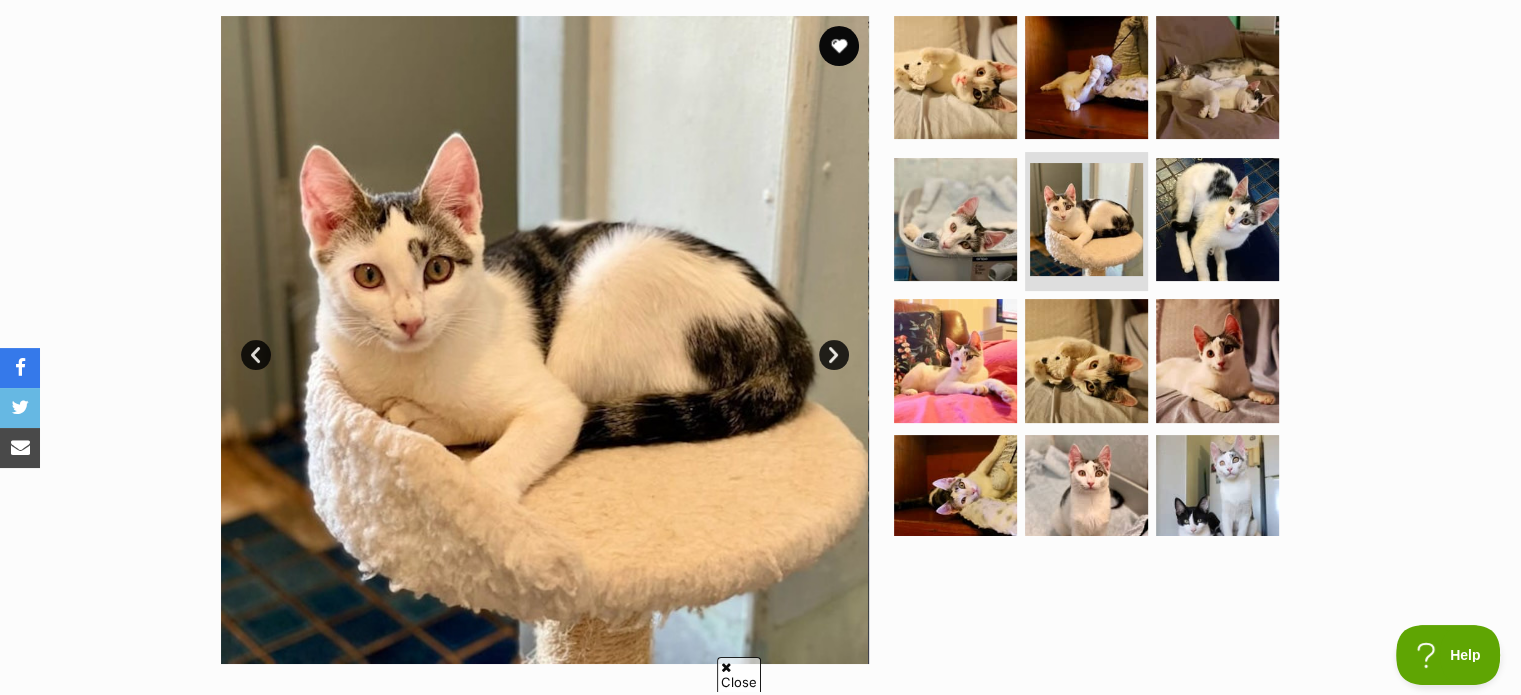 scroll, scrollTop: 0, scrollLeft: 0, axis: both 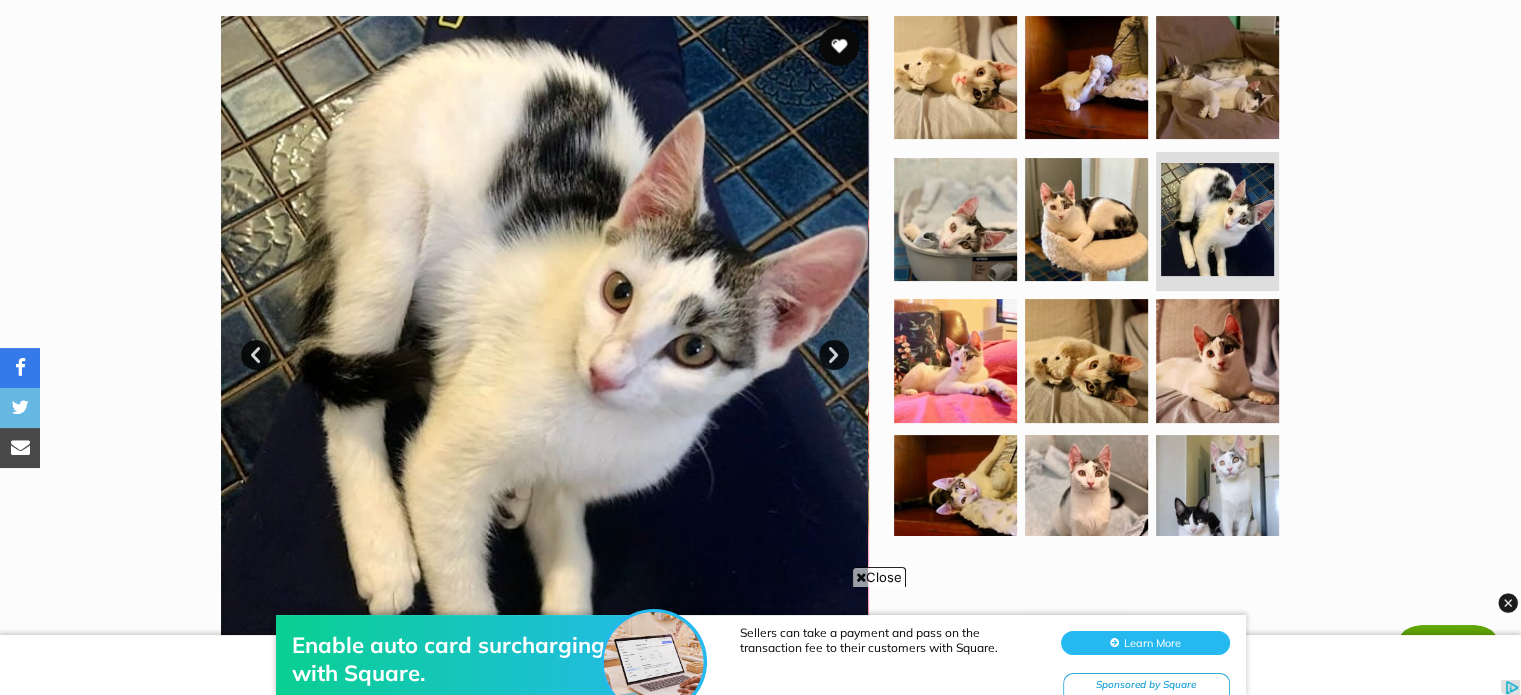 click on "Next" at bounding box center [834, 355] 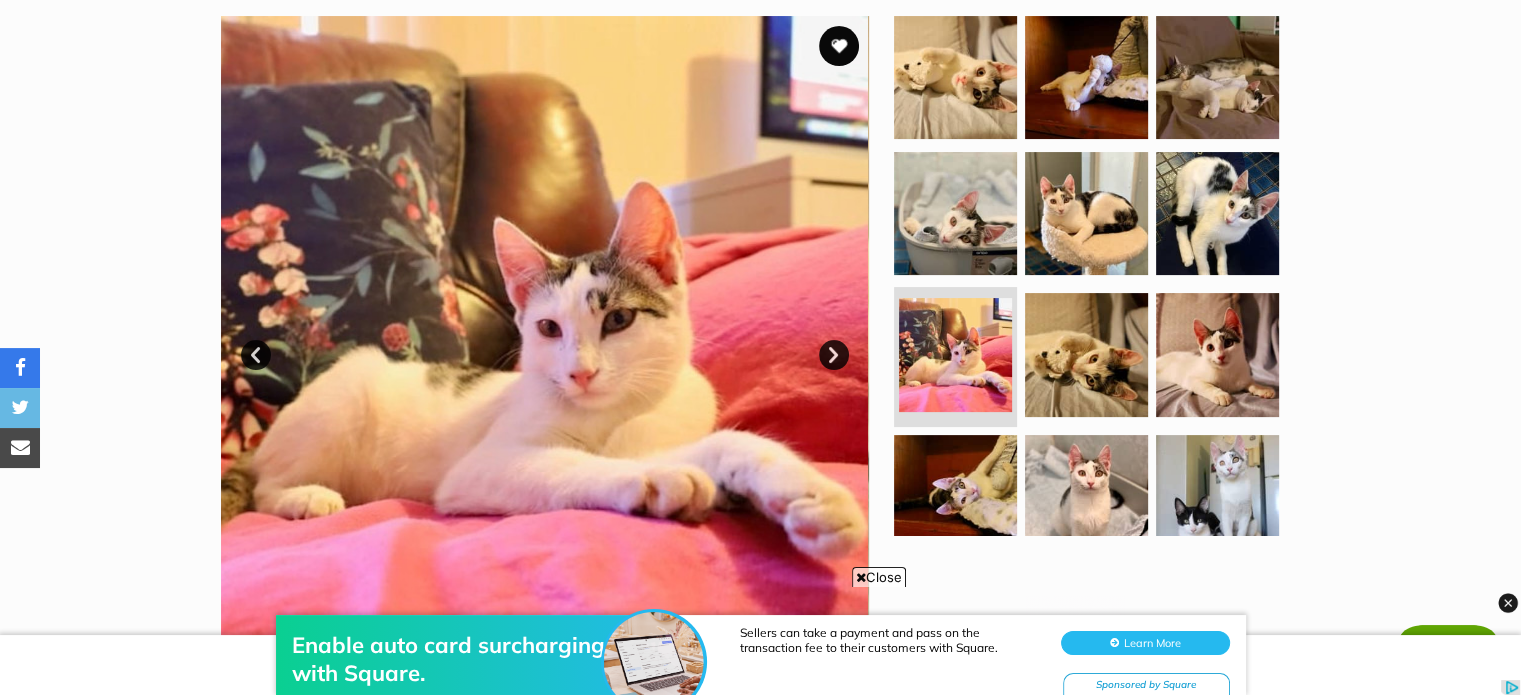 click on "Next" at bounding box center [834, 355] 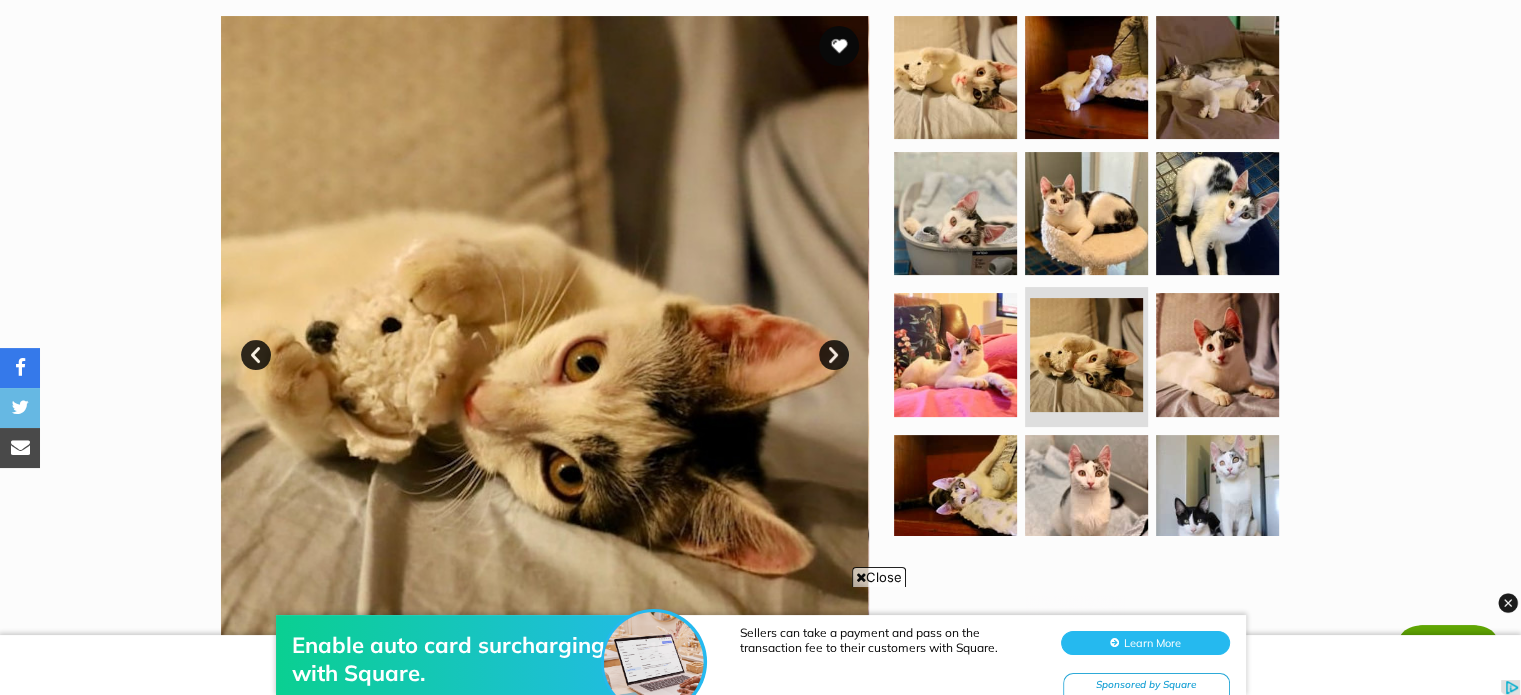 click on "Next" at bounding box center (834, 355) 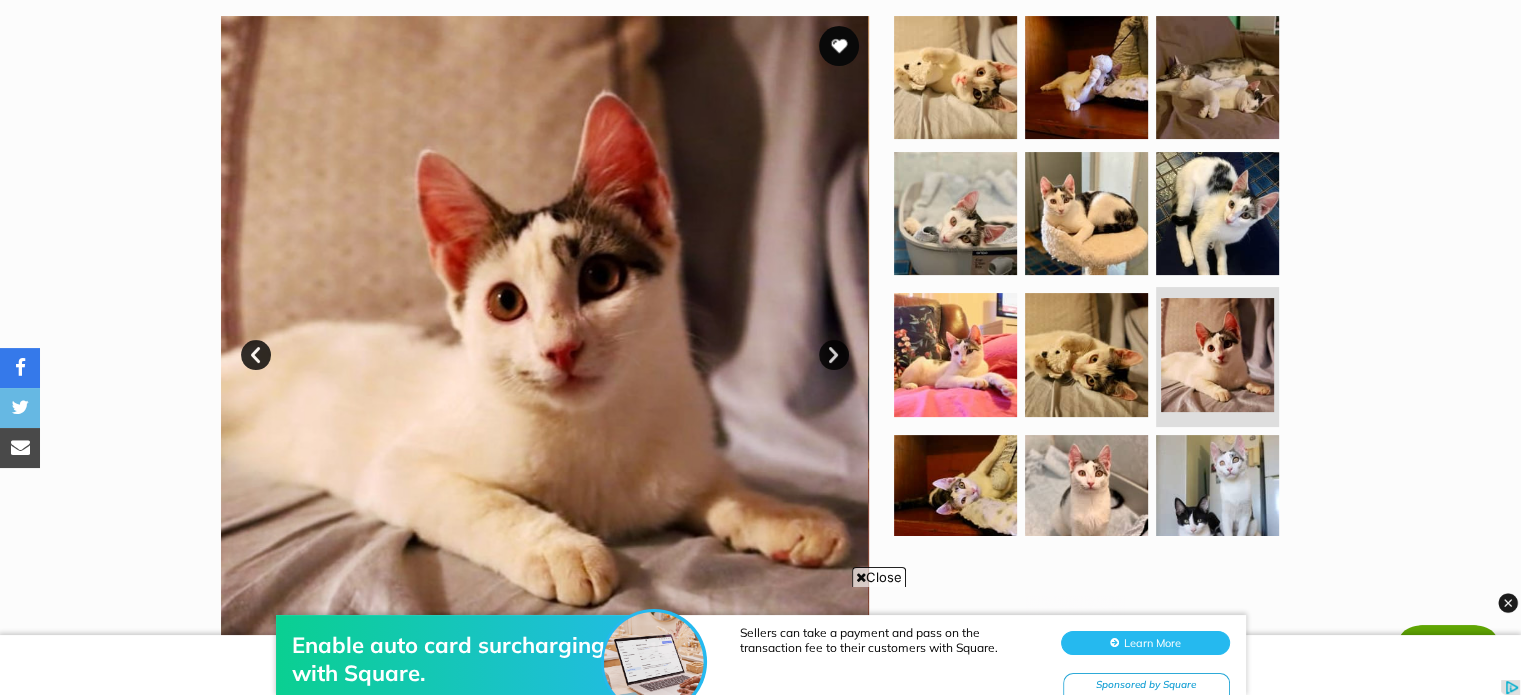 click on "Next" at bounding box center (834, 355) 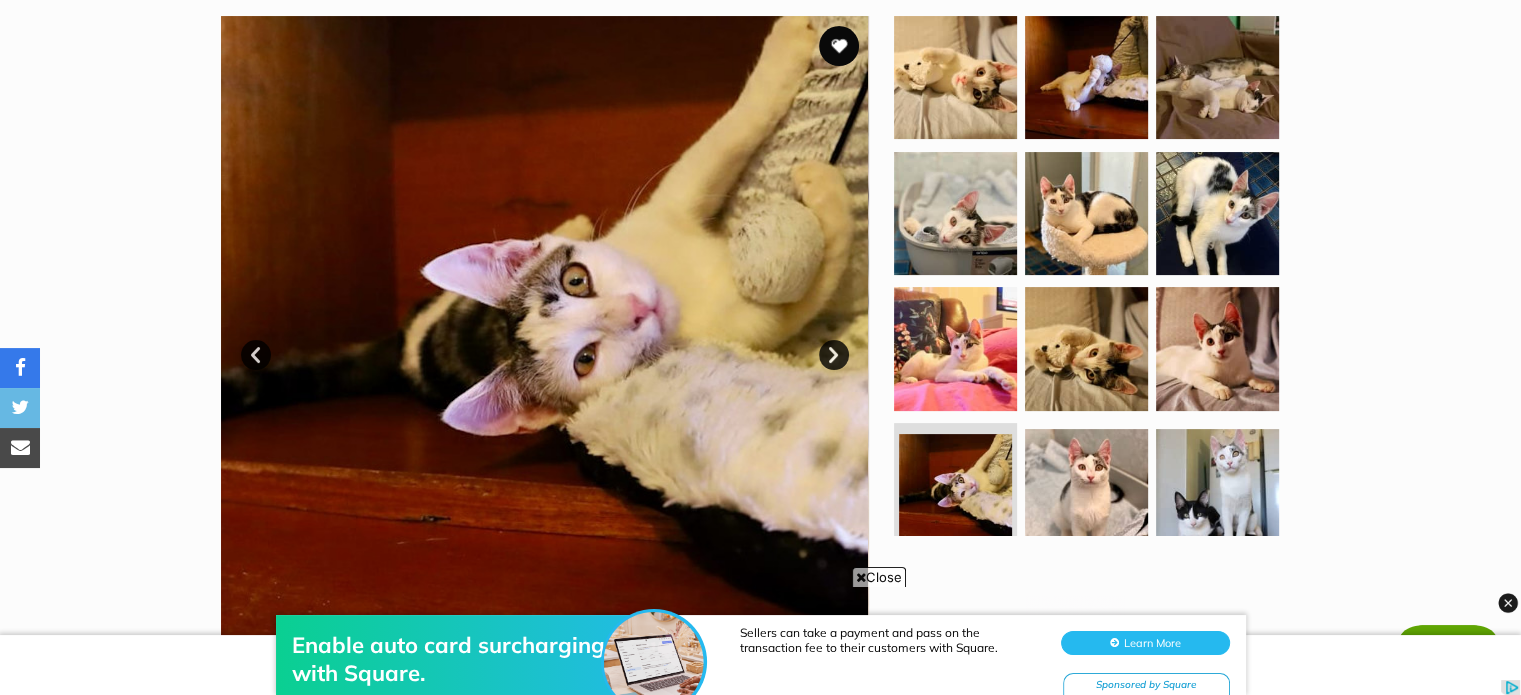 click on "Next" at bounding box center [834, 355] 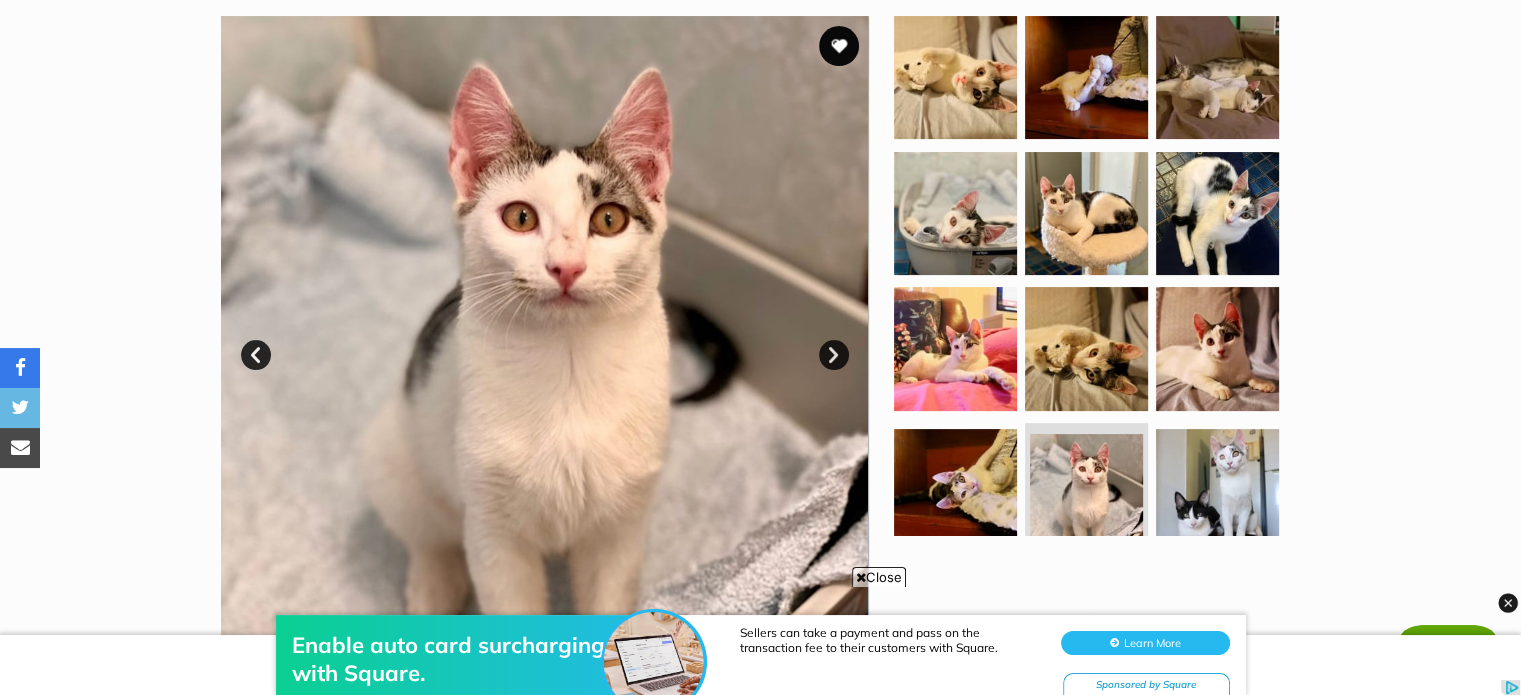 click on "Next" at bounding box center (834, 355) 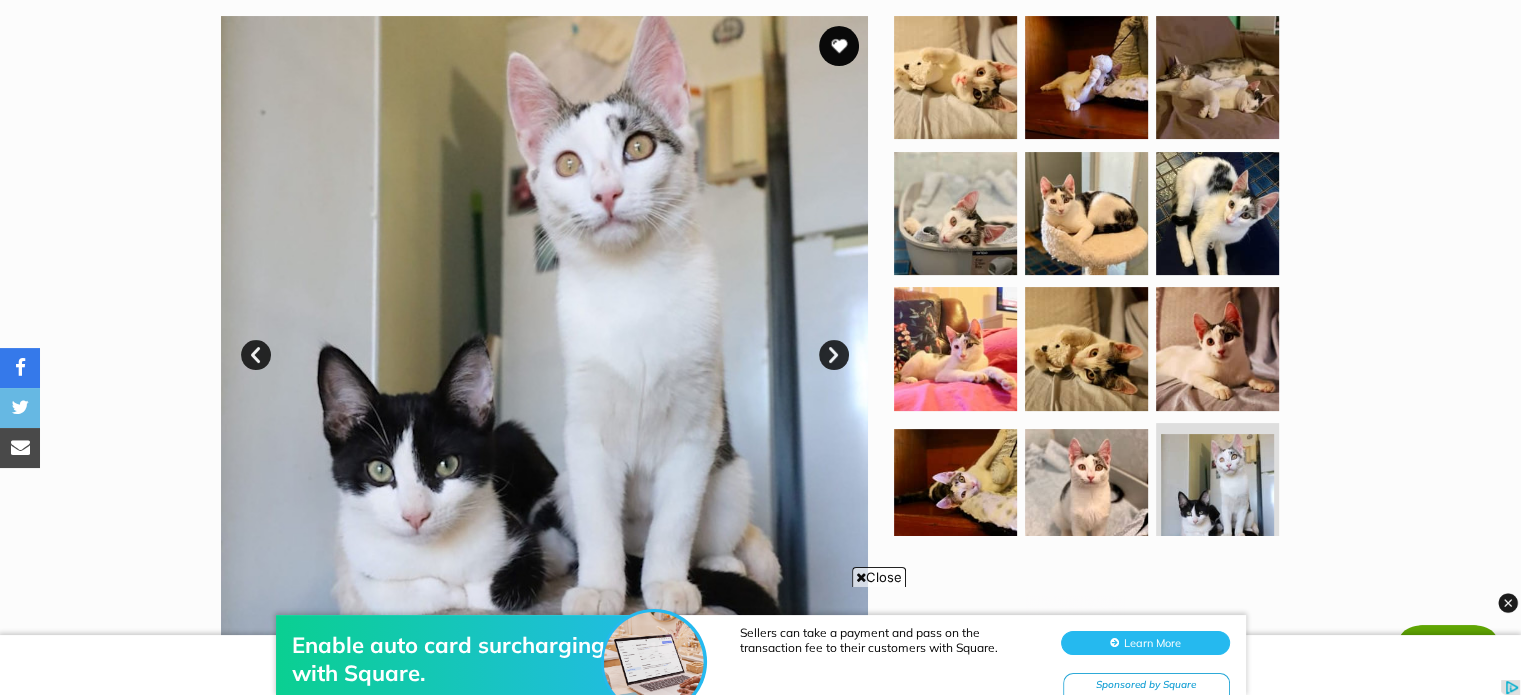 click on "Next" at bounding box center (834, 355) 